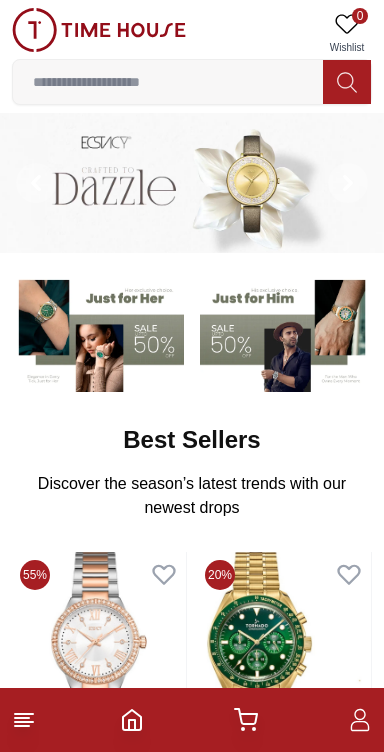 scroll, scrollTop: 0, scrollLeft: 0, axis: both 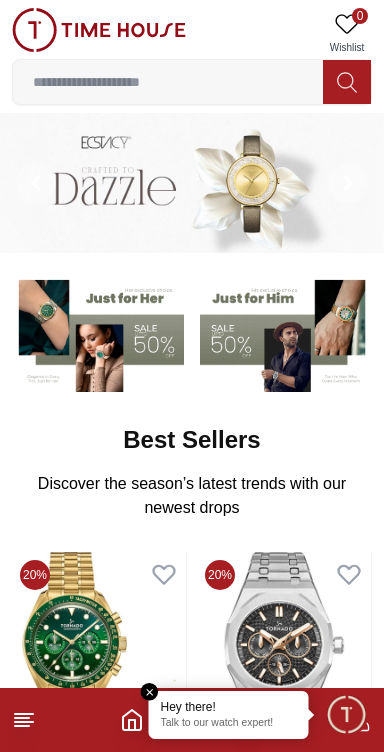 click at bounding box center [286, 333] 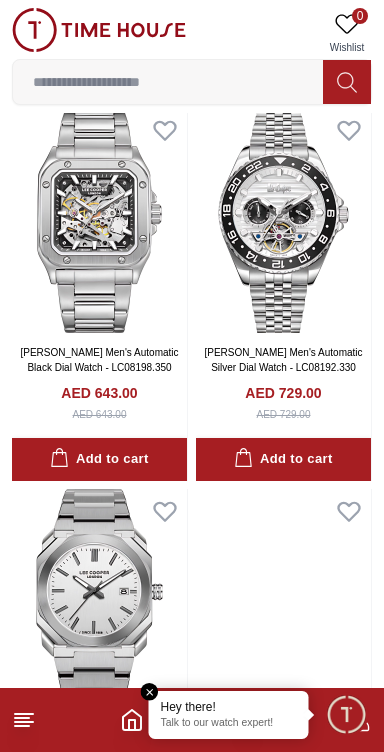 scroll, scrollTop: 1622, scrollLeft: 0, axis: vertical 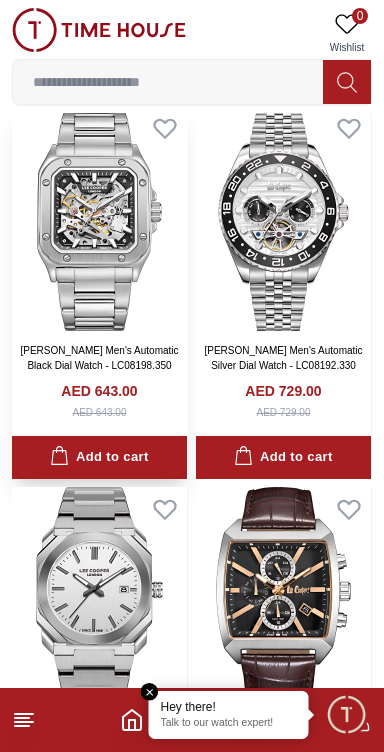 click at bounding box center [99, 218] 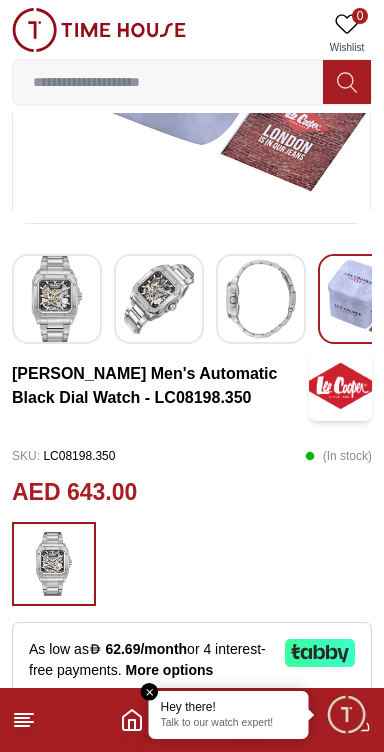 scroll, scrollTop: 368, scrollLeft: 0, axis: vertical 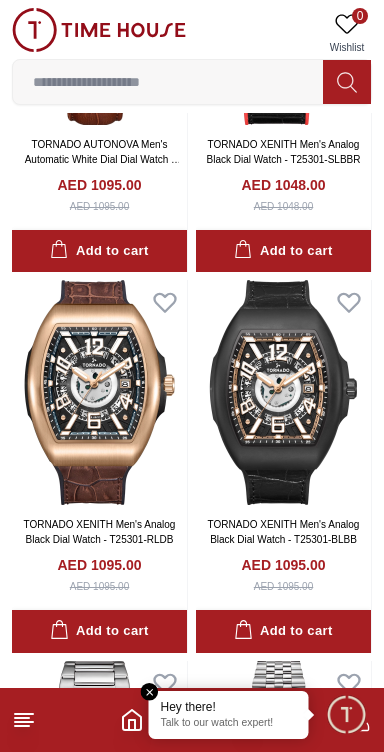 click at bounding box center (168, 82) 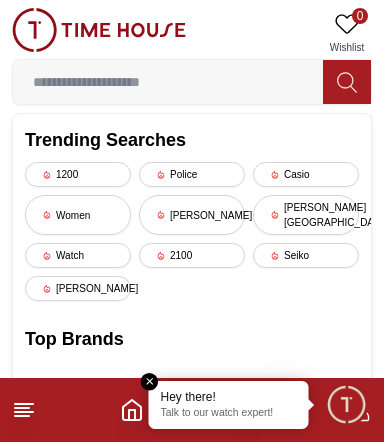 type on "*" 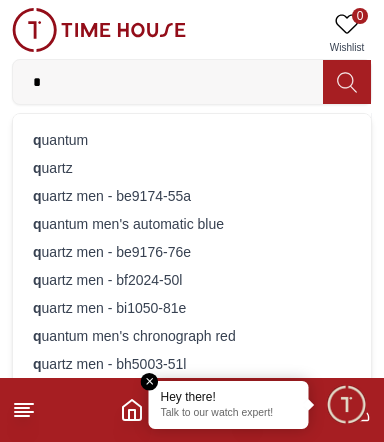 type 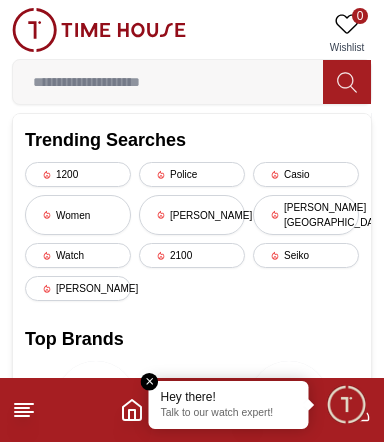 click at bounding box center [99, 30] 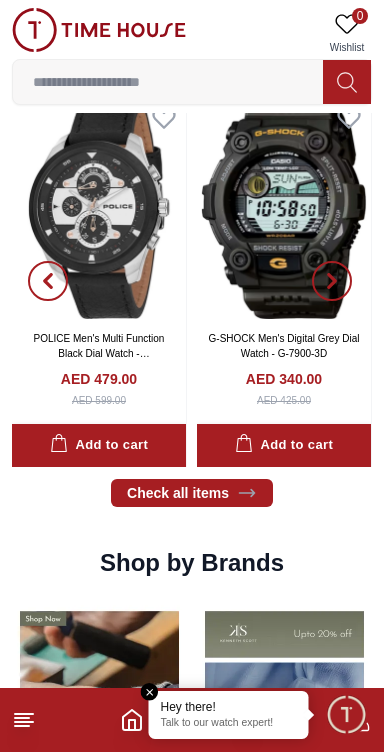 scroll, scrollTop: 0, scrollLeft: 0, axis: both 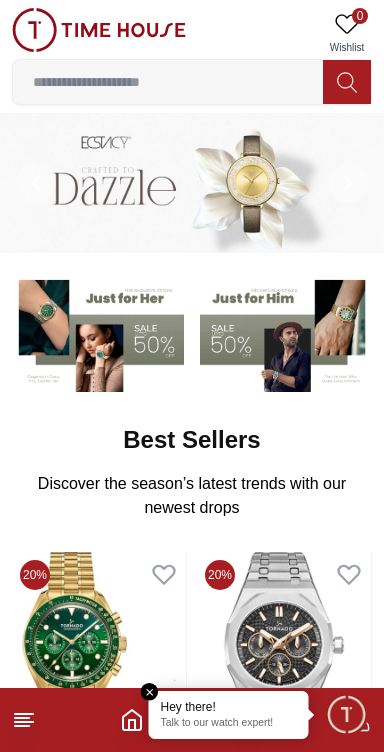 click at bounding box center [150, 692] 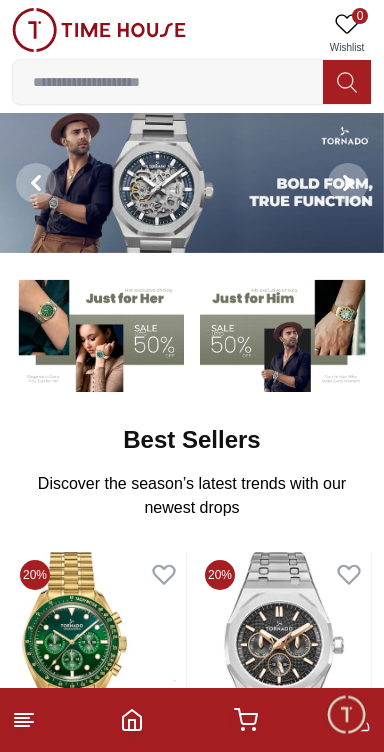 click at bounding box center (346, 714) 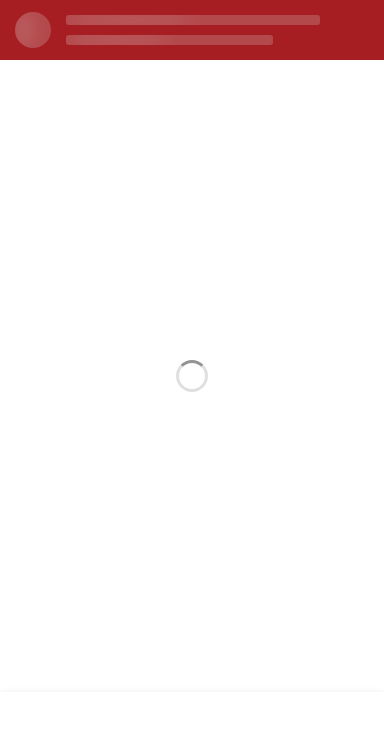 scroll, scrollTop: 0, scrollLeft: 0, axis: both 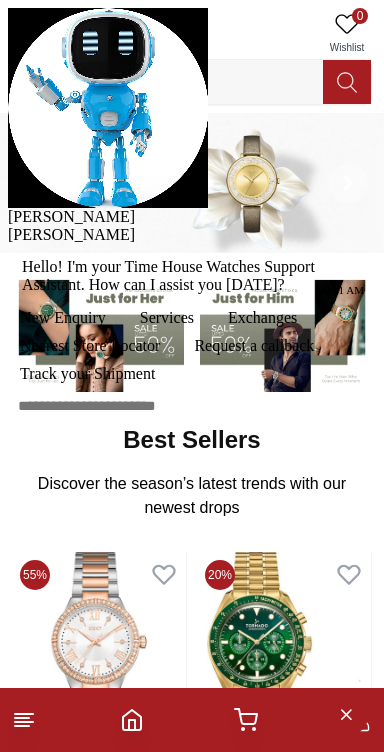 click at bounding box center [8, 226] 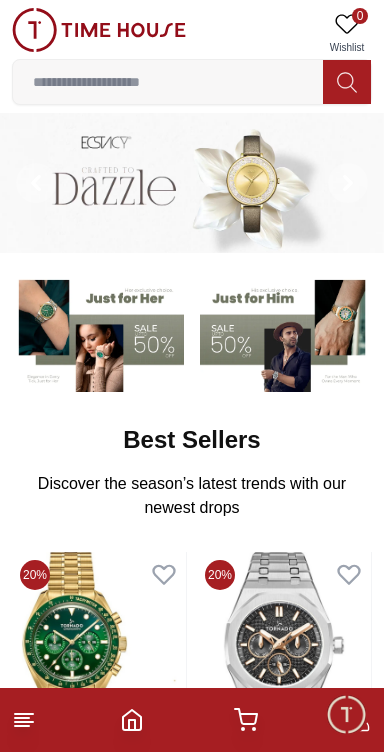 click 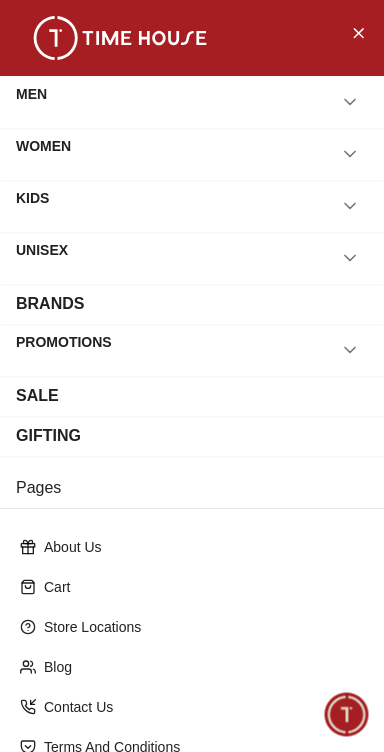 click on "SALE" at bounding box center (192, 396) 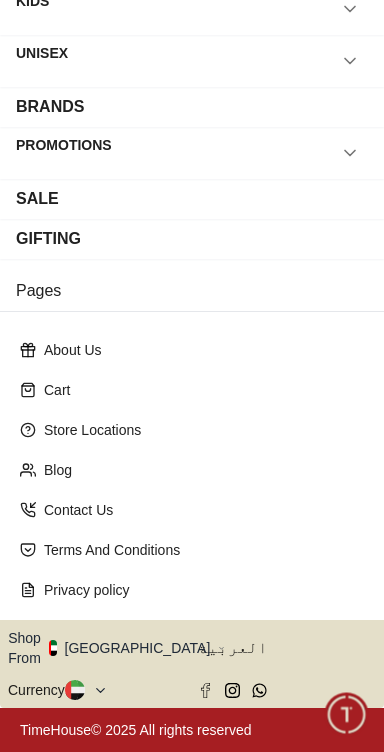 scroll, scrollTop: 270, scrollLeft: 0, axis: vertical 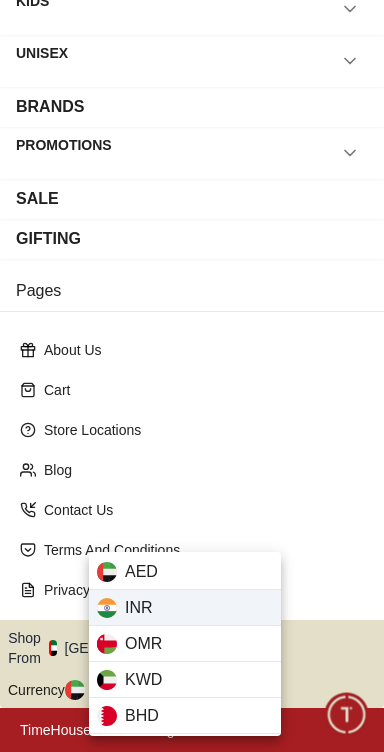 click on "INR" at bounding box center (185, 608) 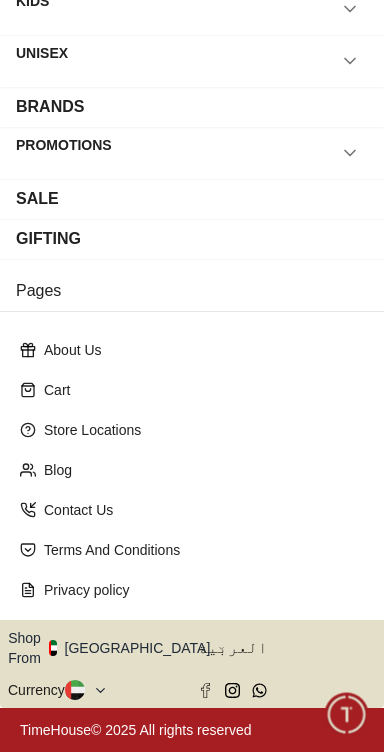 click at bounding box center (86, 690) 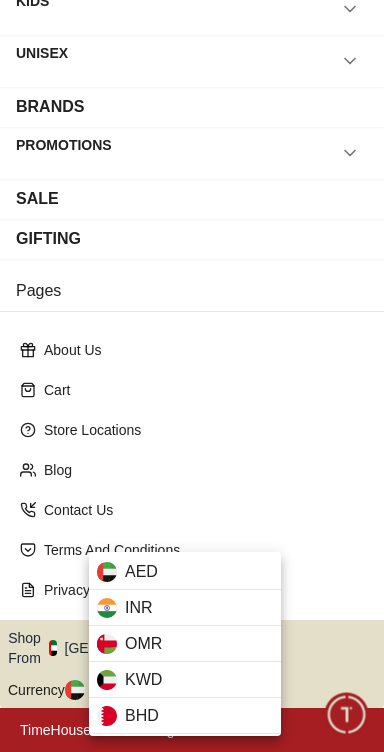click at bounding box center (192, 376) 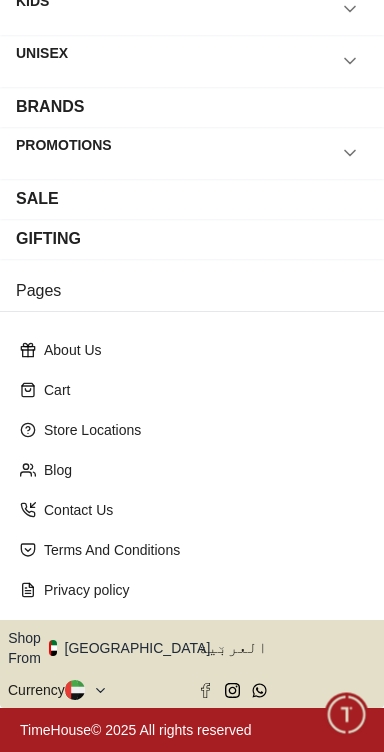 click 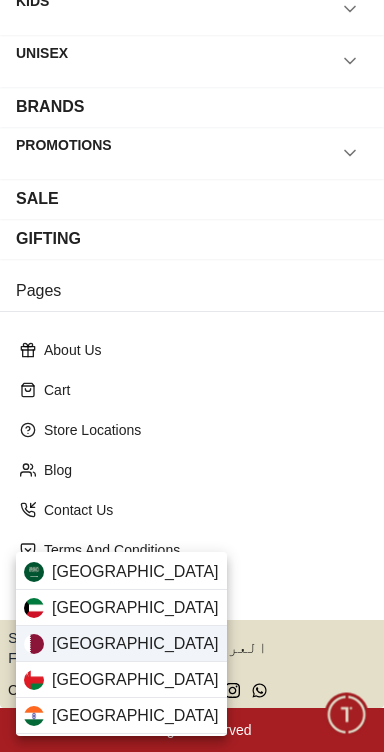 click on "[GEOGRAPHIC_DATA]" at bounding box center (121, 644) 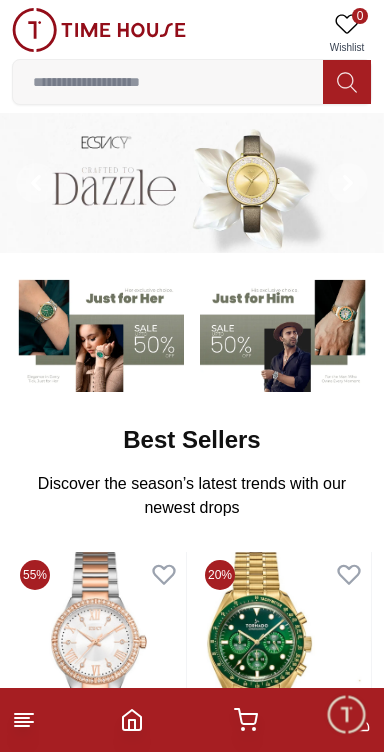 scroll, scrollTop: 0, scrollLeft: 0, axis: both 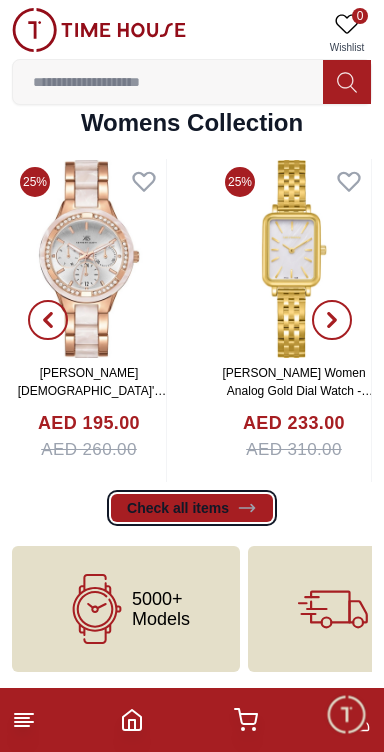 click on "Check all items" at bounding box center [192, 508] 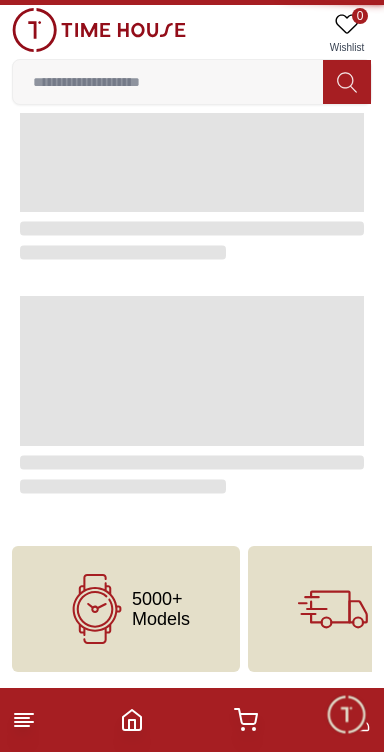 scroll, scrollTop: 0, scrollLeft: 0, axis: both 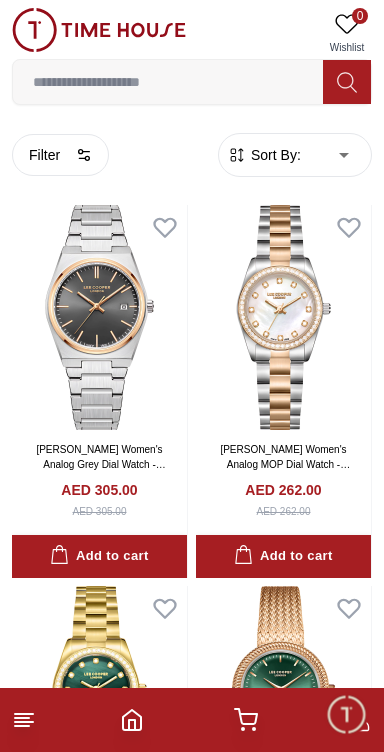 click on "100% Genuine products with International Warranty Shop From UAE | العربية |  Currency   | 0 Wishlist Help Our Stores My Account 0 Wishlist My Bag Home Women-Womens Watches-Analog    Filter By Clear Brands Lee Cooper Slazenger Kenneth Scott Ecstacy CASIO CITIZEN GUESS Michael Kors Police CERRUTI 1881 G-Shock Color Black Green Blue Red Dark Blue Silver Rose Gold Grey White Mop White White / Rose Gold Silver / Silver Silver / Gold Silver / Rose Gold Black / Black Black / Rose Gold Gold Yellow Dark Green Brown White / Silver Light Blue Black /Grey White Mop / Silver Blue / Rose Gold Pink Purple Black  / Rose Gold Blue / Blue Navy Blue Blue / Silver Champagne White / Gold Black  Ivory O.Green Peach Green / Silver MOP Light blue Dark green Light green Rose gold Silver / White / Rose Gold Black / Pink Beige Green Sunray  Rose Gold Sunray  Blue MOP Rose Gold MOP MOP / Rose Gold Green MOP Champagne MOP Pink MOP Black MOP Burgundy MOP White MOP Rose Gold Band Color Silver Yellow Green Dark Blue Red Black Gold" at bounding box center [192, 2103] 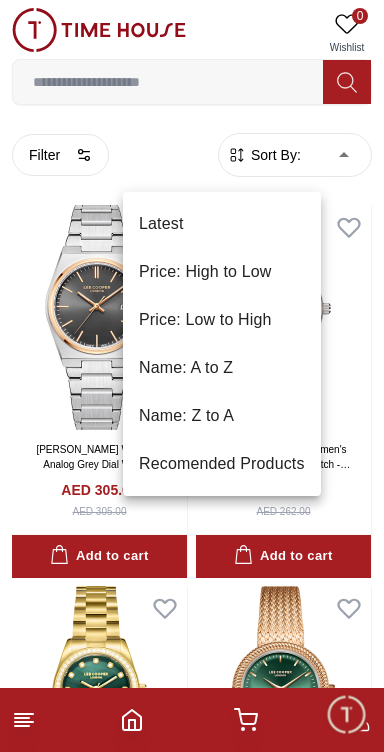 click at bounding box center [192, 376] 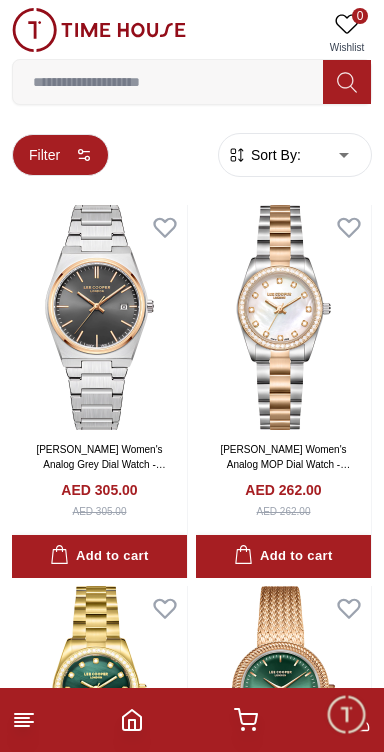 click on "Filter" at bounding box center [60, 155] 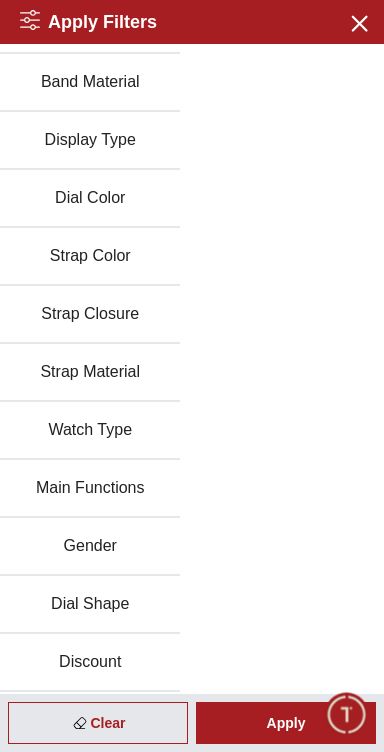 scroll, scrollTop: 529, scrollLeft: 0, axis: vertical 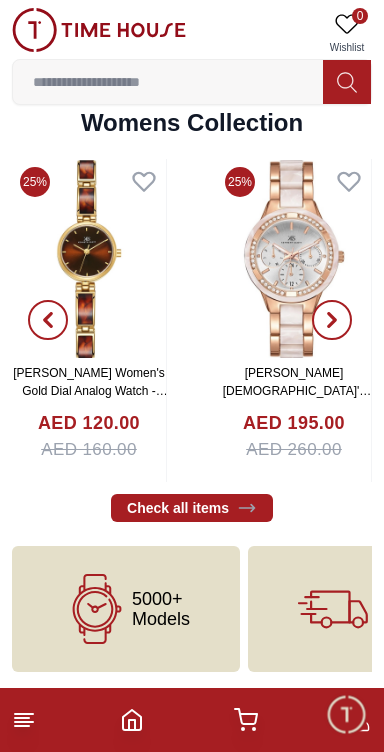 click 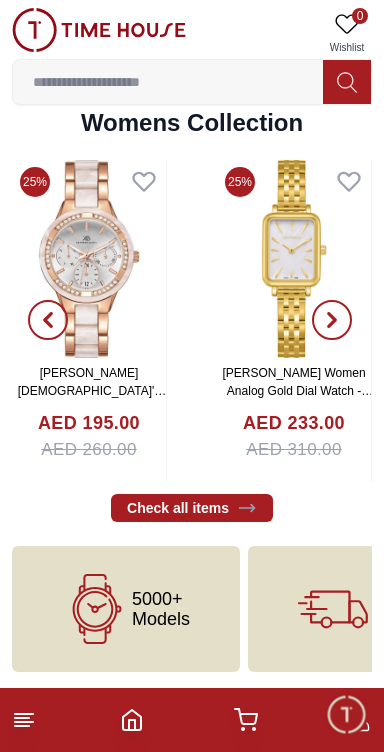 scroll, scrollTop: 0, scrollLeft: 0, axis: both 